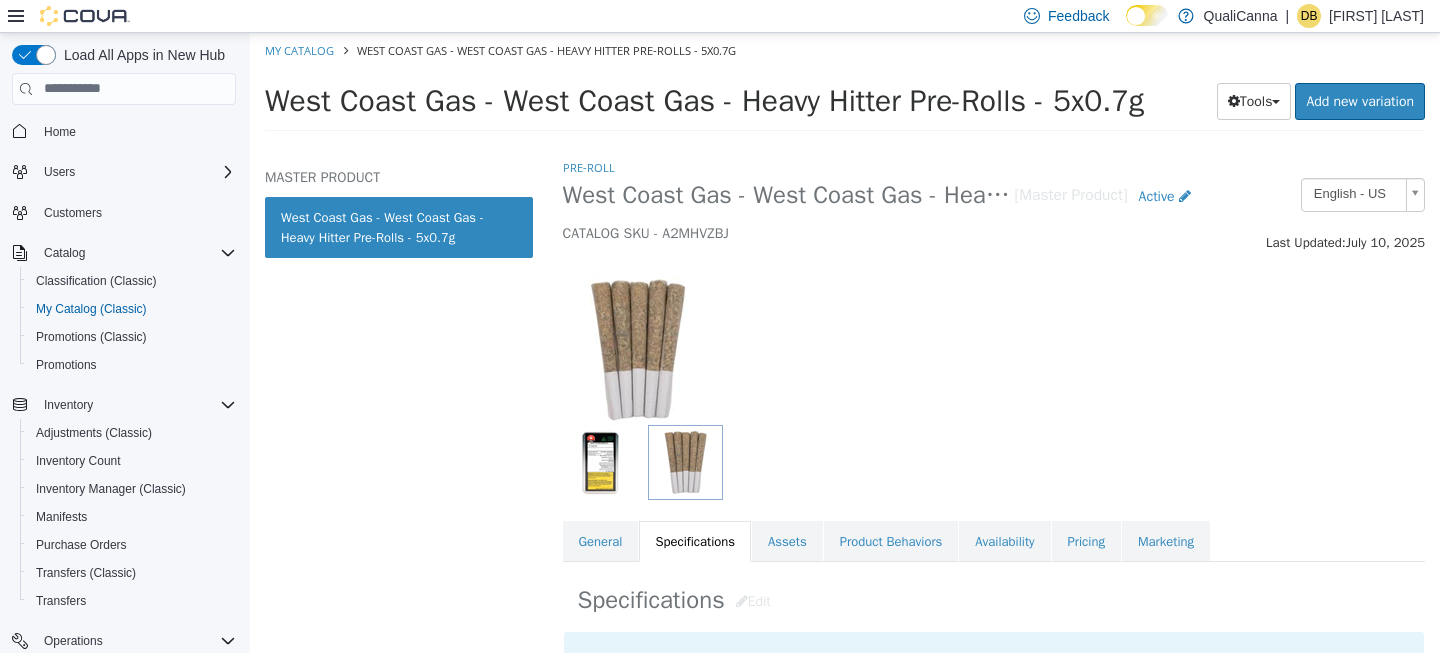 scroll, scrollTop: 0, scrollLeft: 0, axis: both 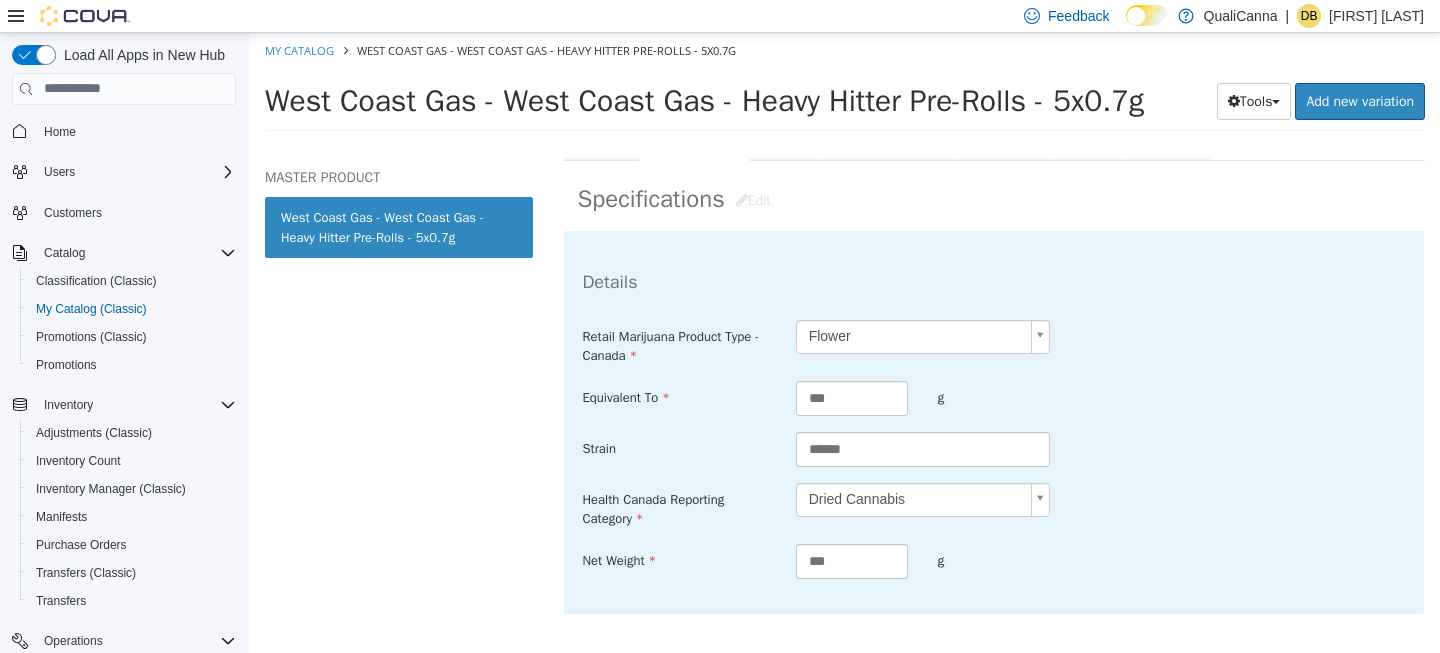 click on "**********" at bounding box center [994, 449] 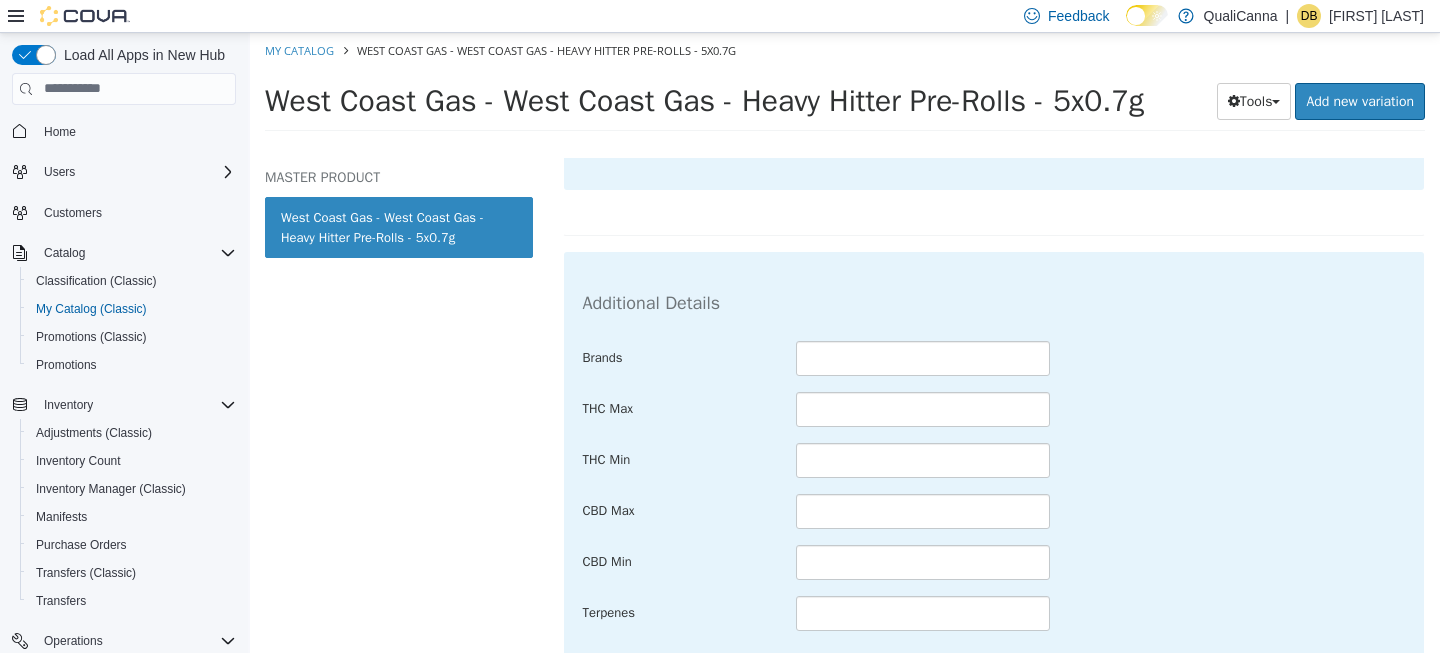 scroll, scrollTop: 832, scrollLeft: 0, axis: vertical 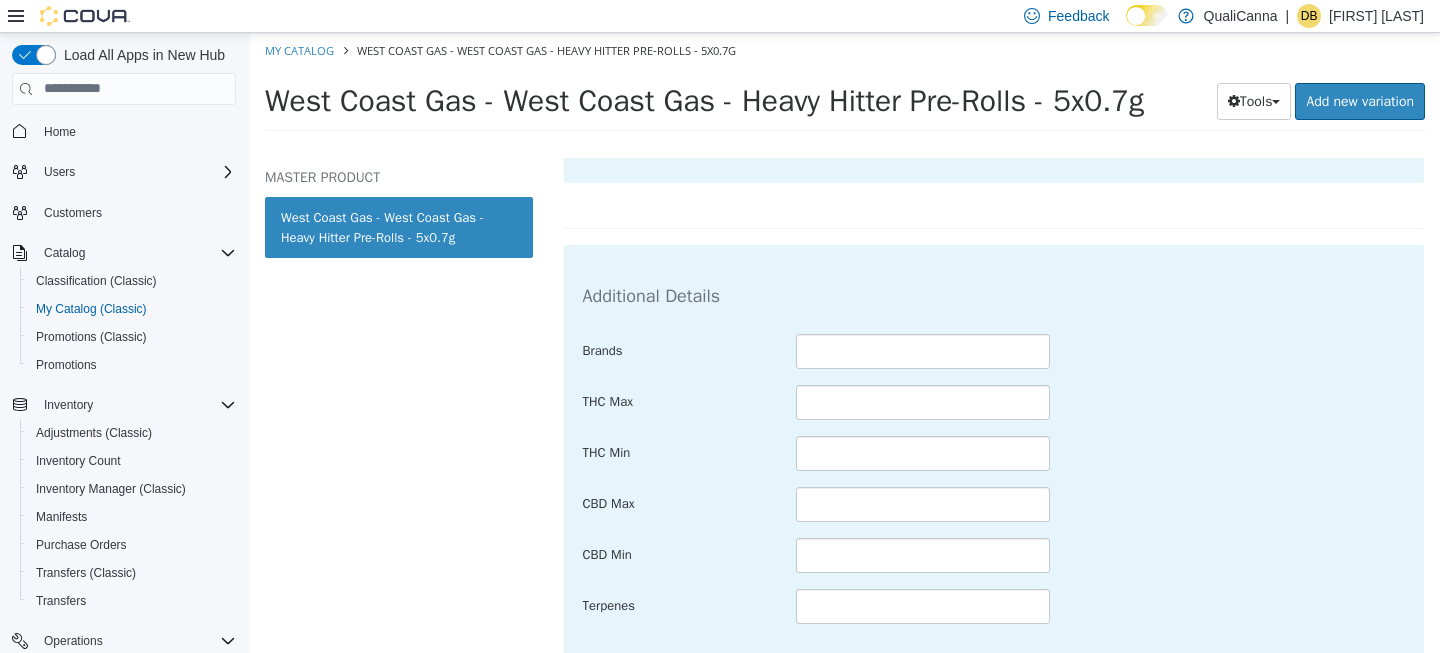 type on "******" 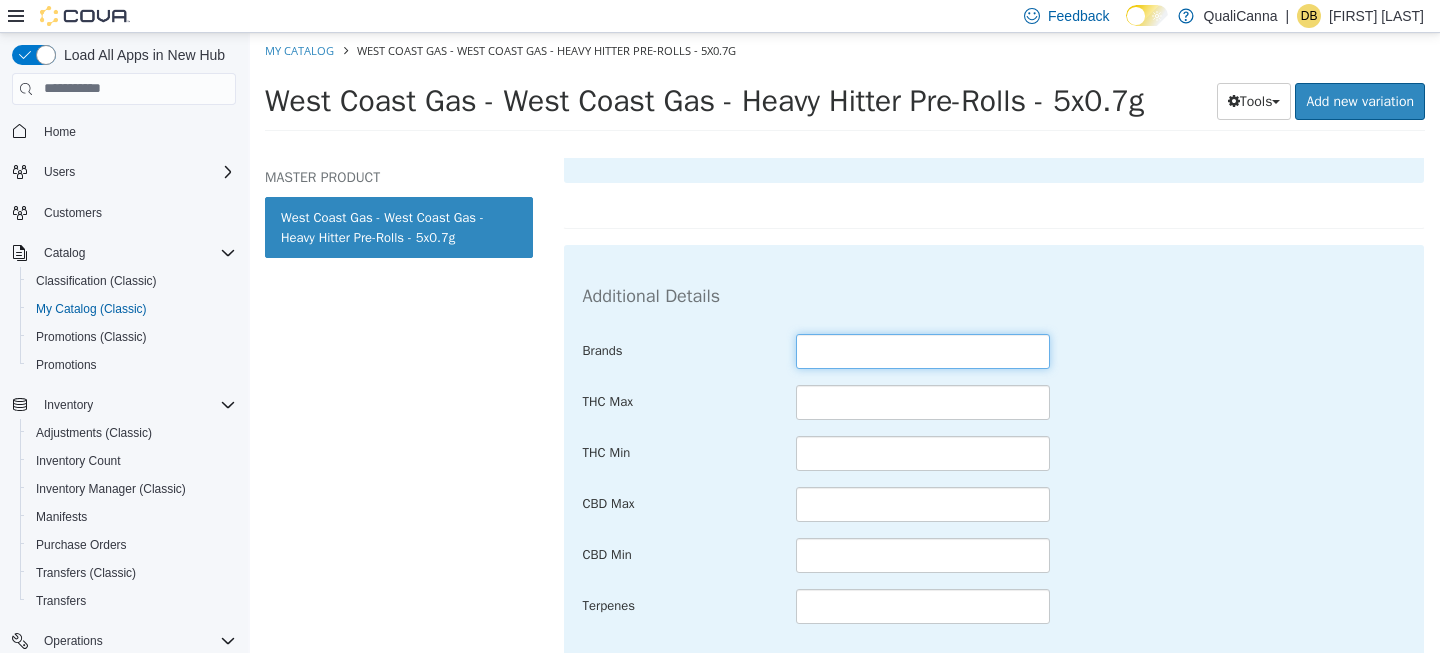 click at bounding box center [923, 350] 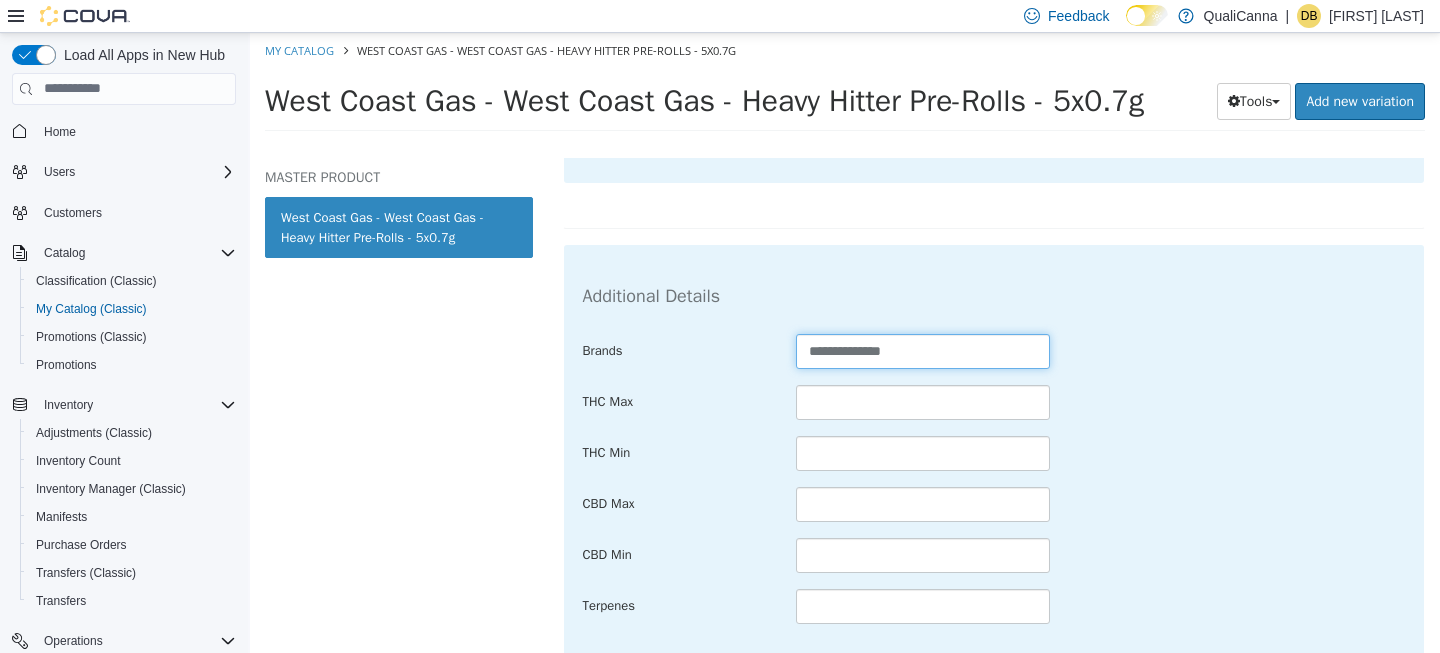type on "**********" 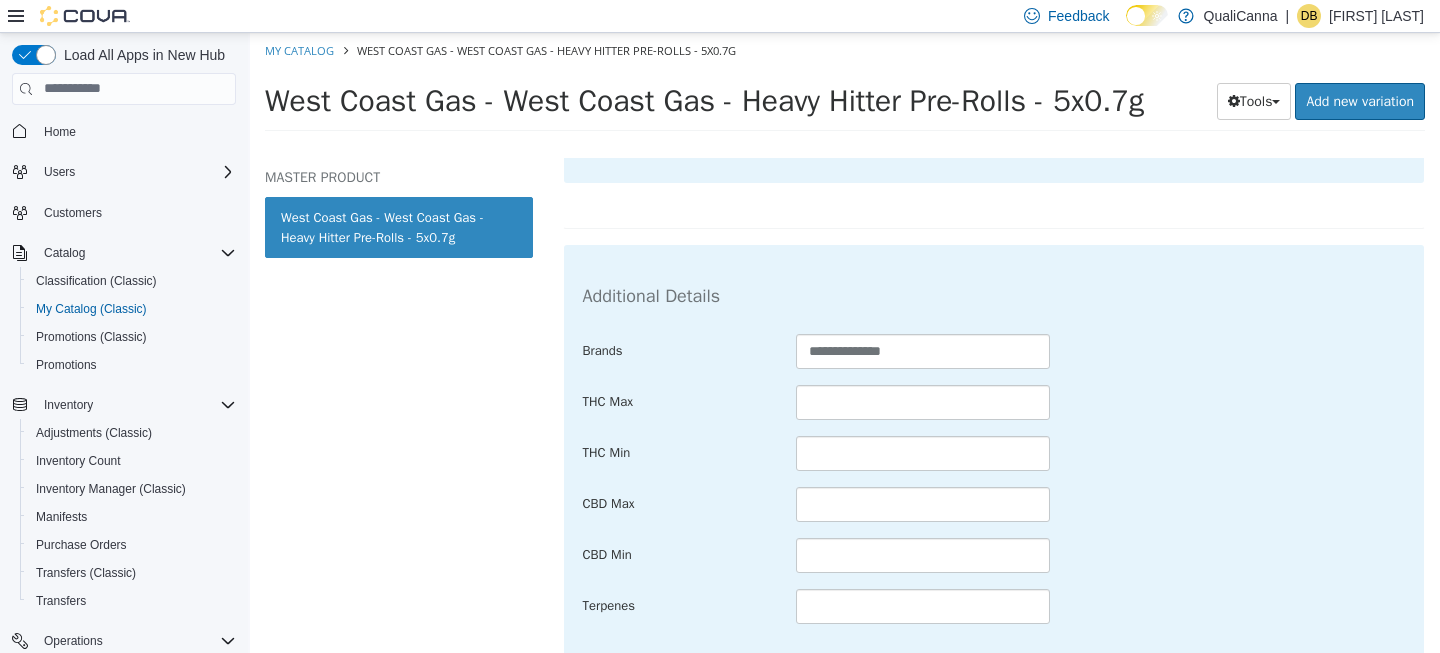 click on "CBD Max" at bounding box center [994, 504] 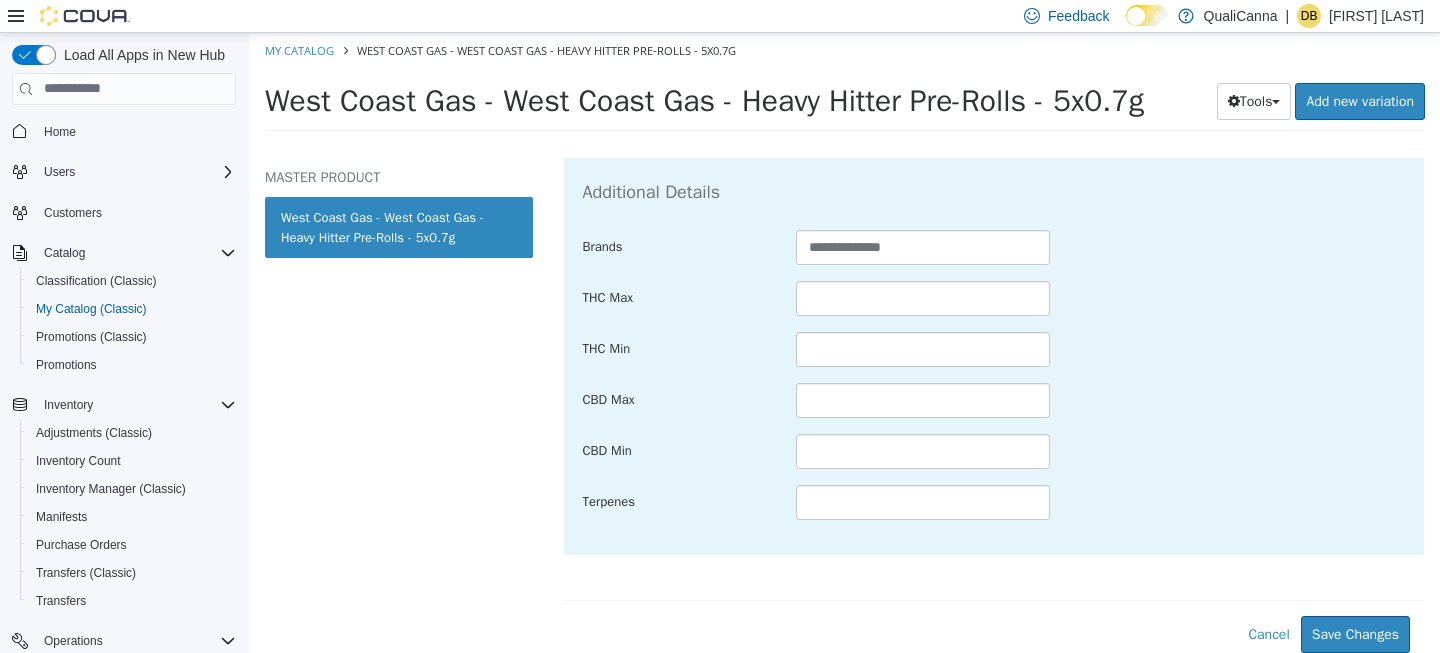 scroll, scrollTop: 958, scrollLeft: 0, axis: vertical 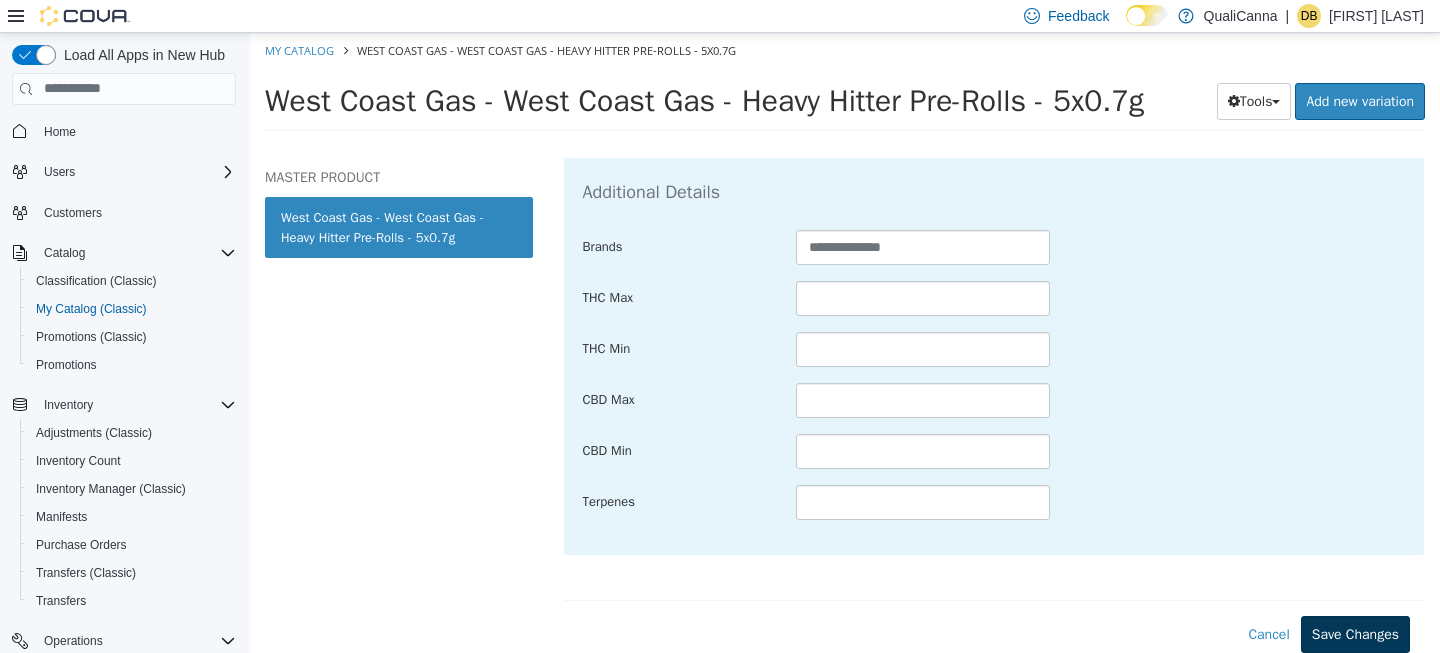 click on "Save Changes" at bounding box center [1355, 633] 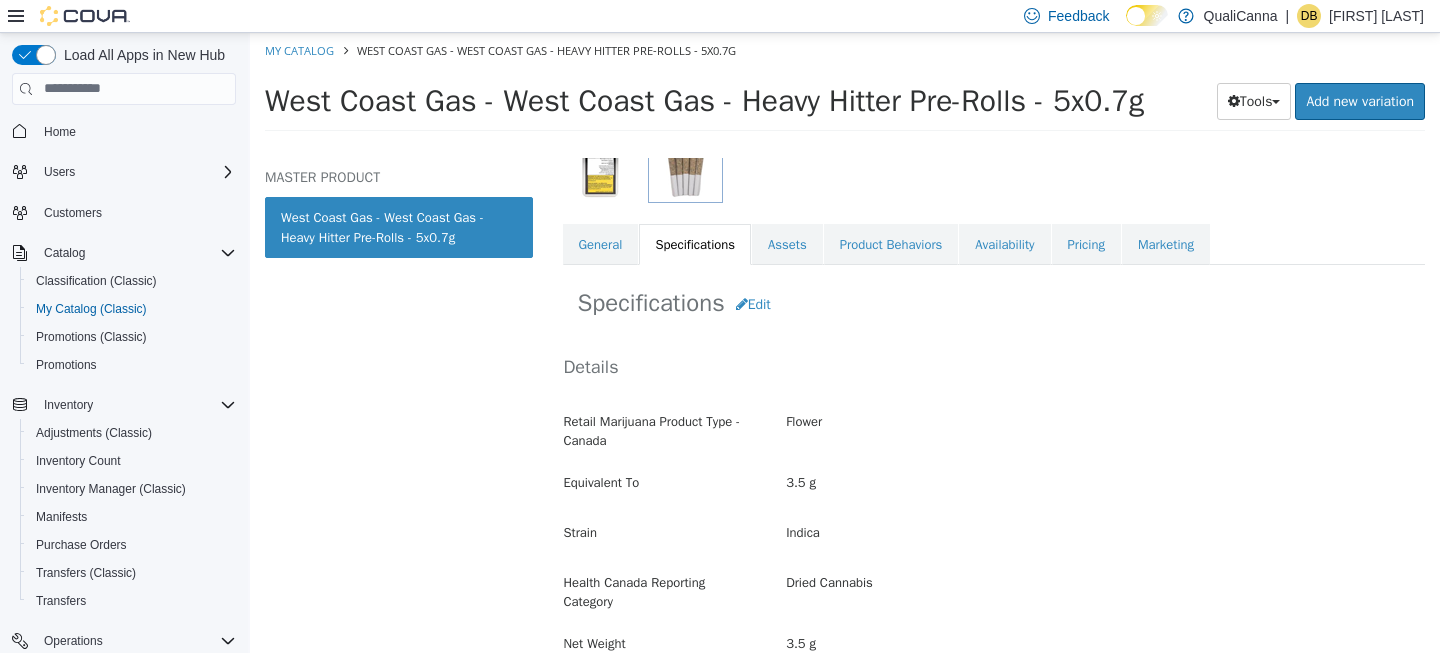 scroll, scrollTop: 291, scrollLeft: 0, axis: vertical 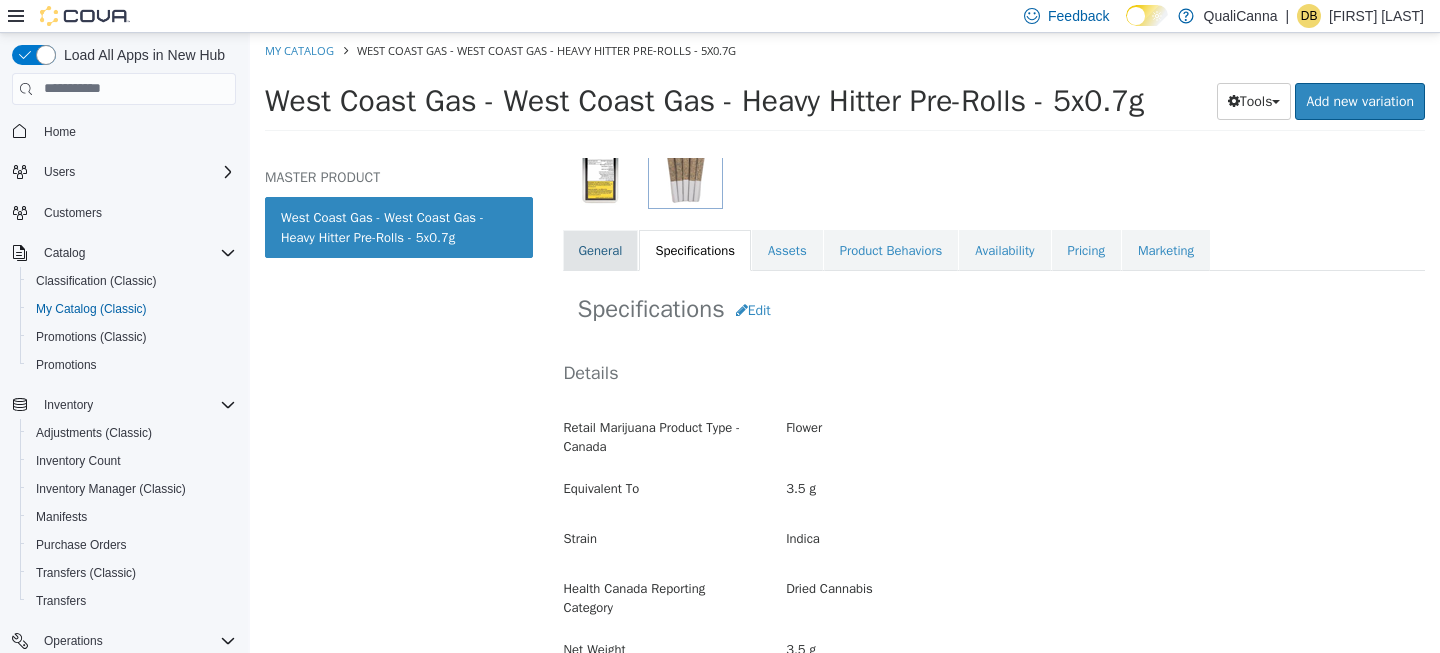 click on "General" at bounding box center [601, 250] 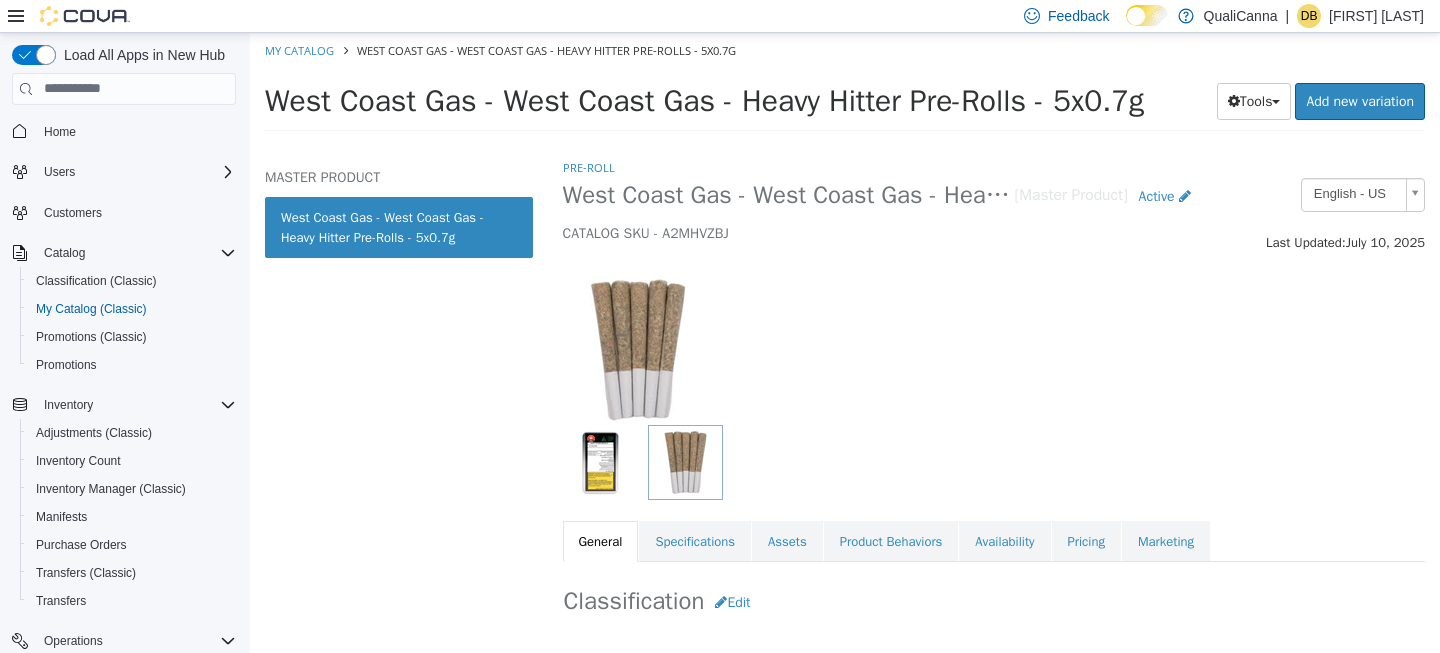 scroll, scrollTop: 0, scrollLeft: 0, axis: both 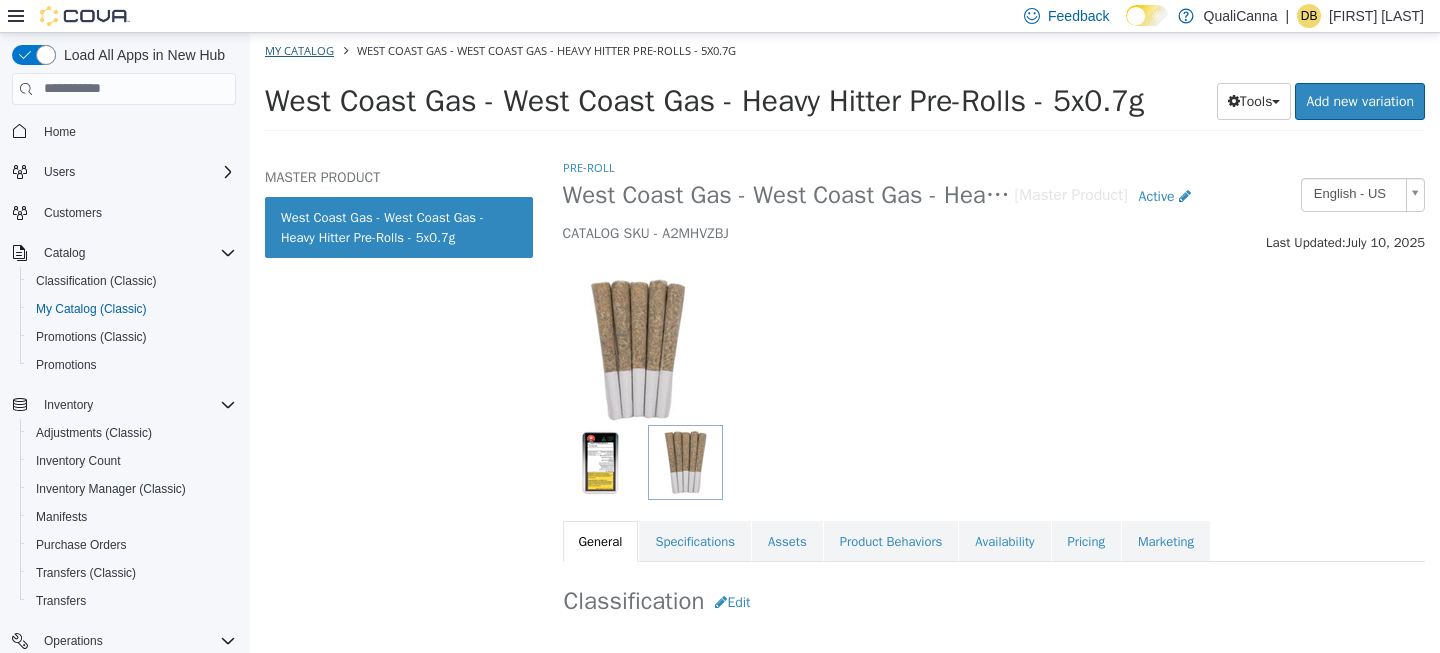 click on "My Catalog" at bounding box center [299, 49] 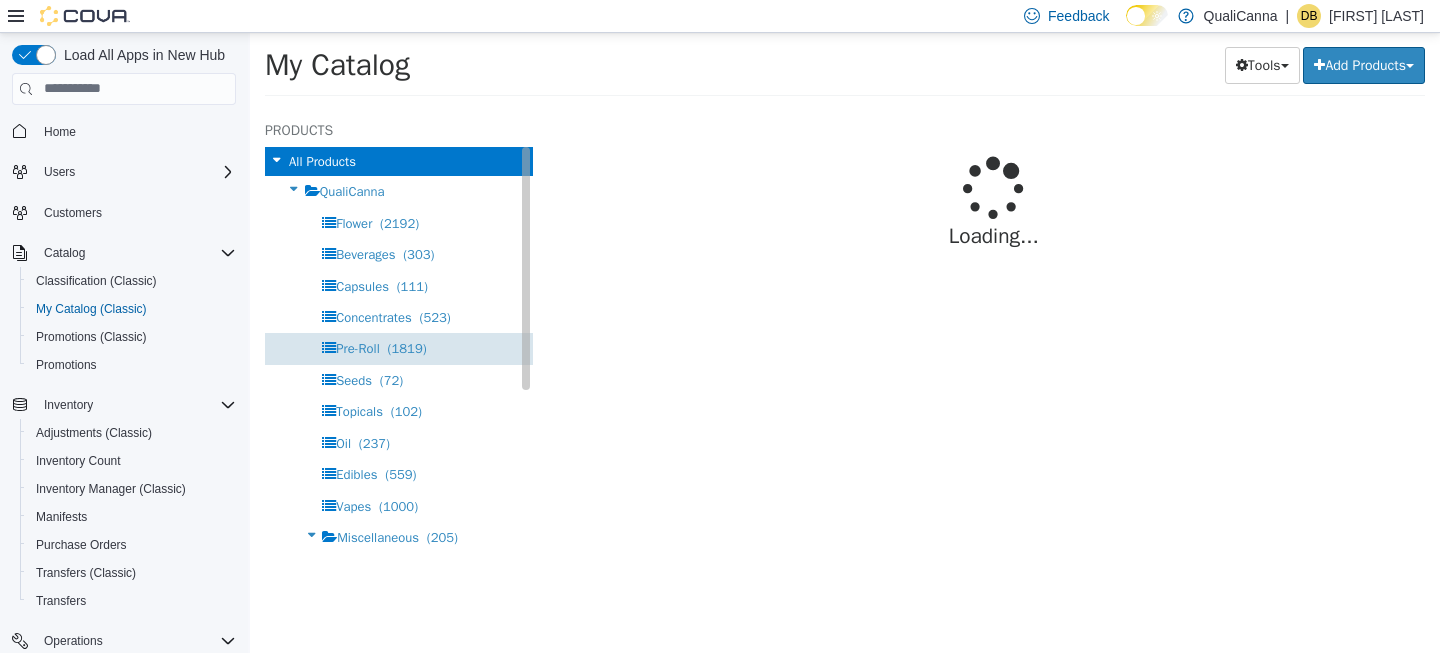 select on "**********" 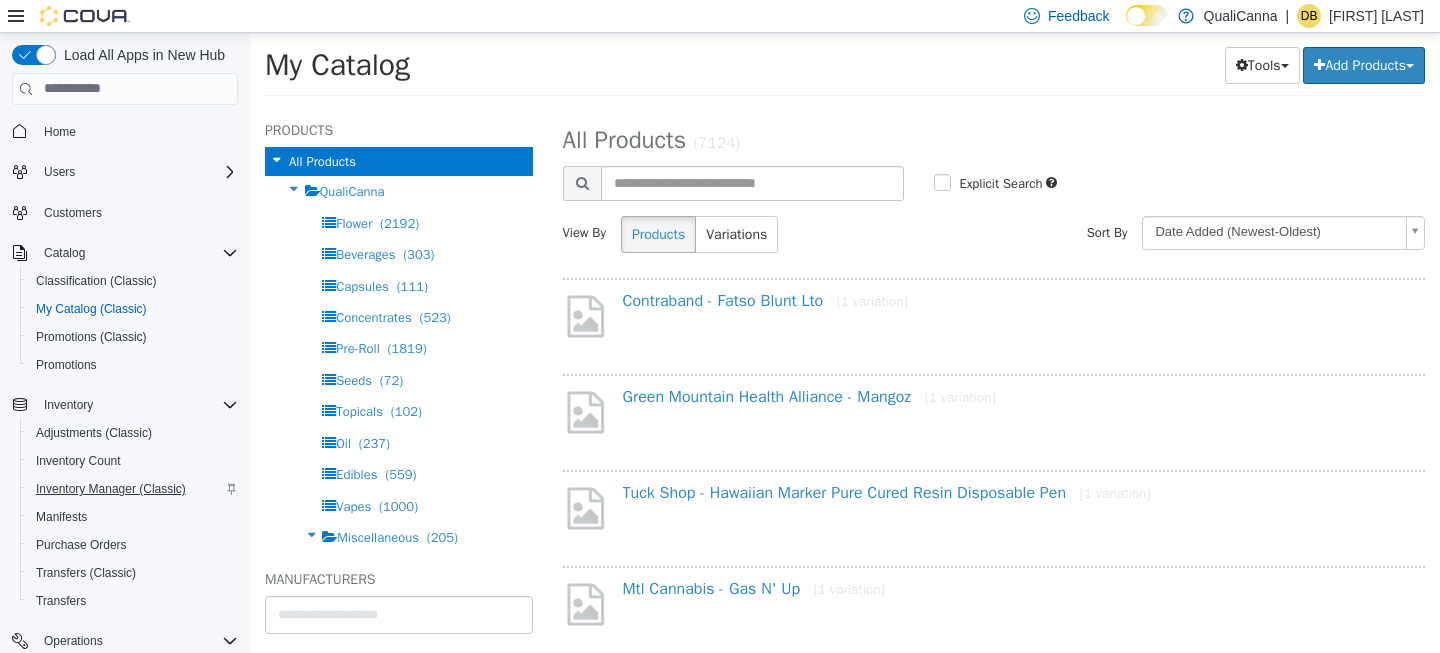 click on "Inventory Manager (Classic)" at bounding box center [111, 489] 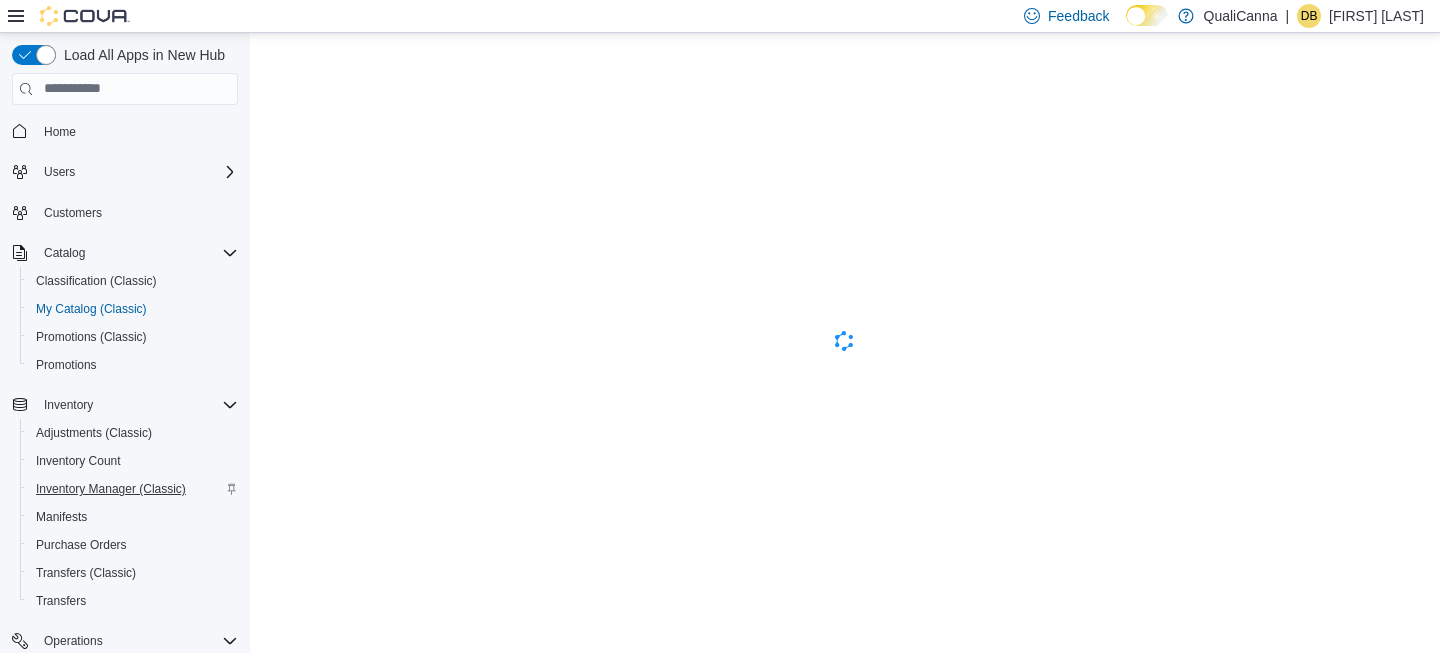 scroll, scrollTop: 0, scrollLeft: 0, axis: both 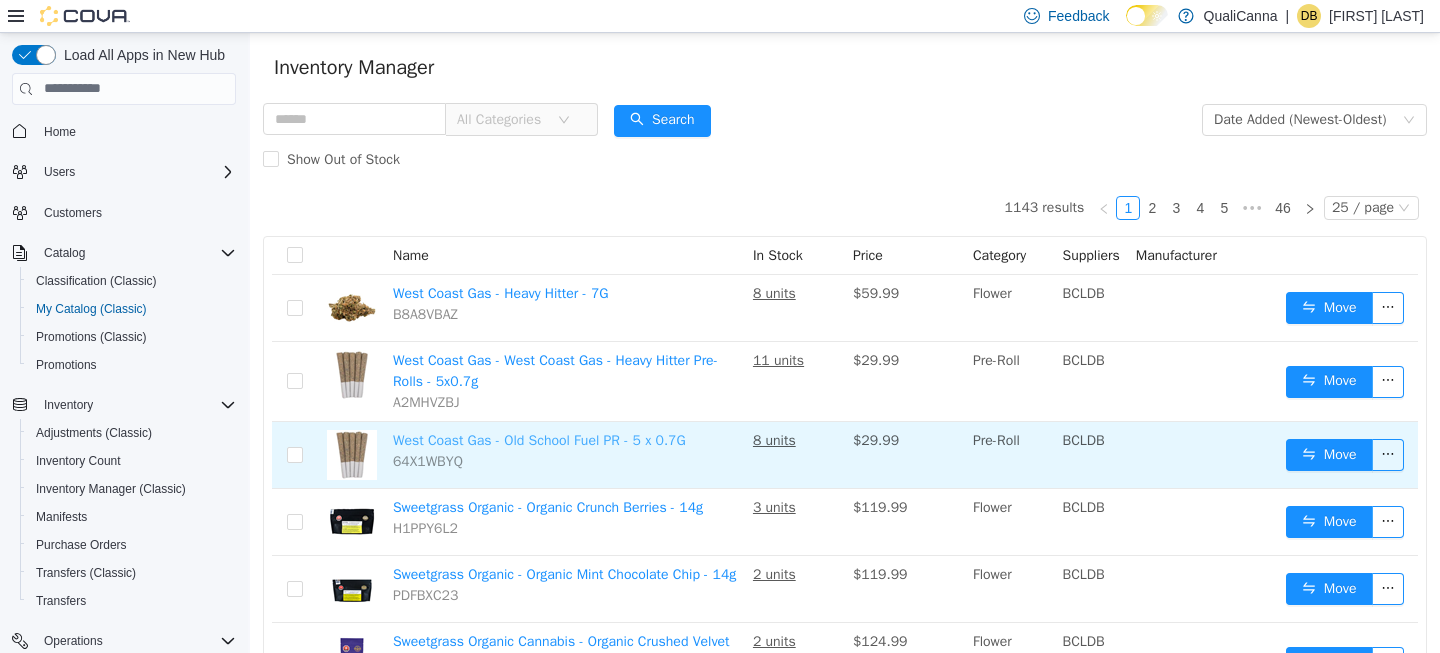click on "West Coast Gas - Old School Fuel PR - 5 x 0.7G" at bounding box center (539, 439) 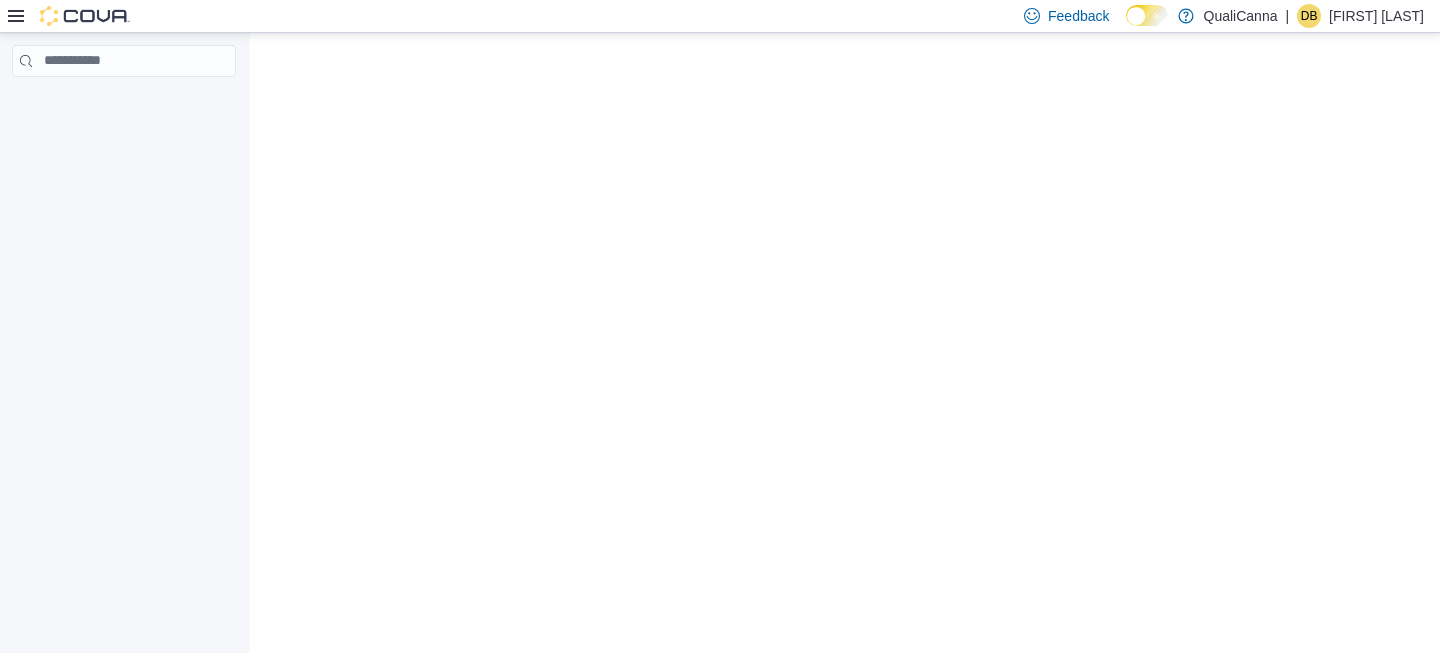 scroll, scrollTop: 0, scrollLeft: 0, axis: both 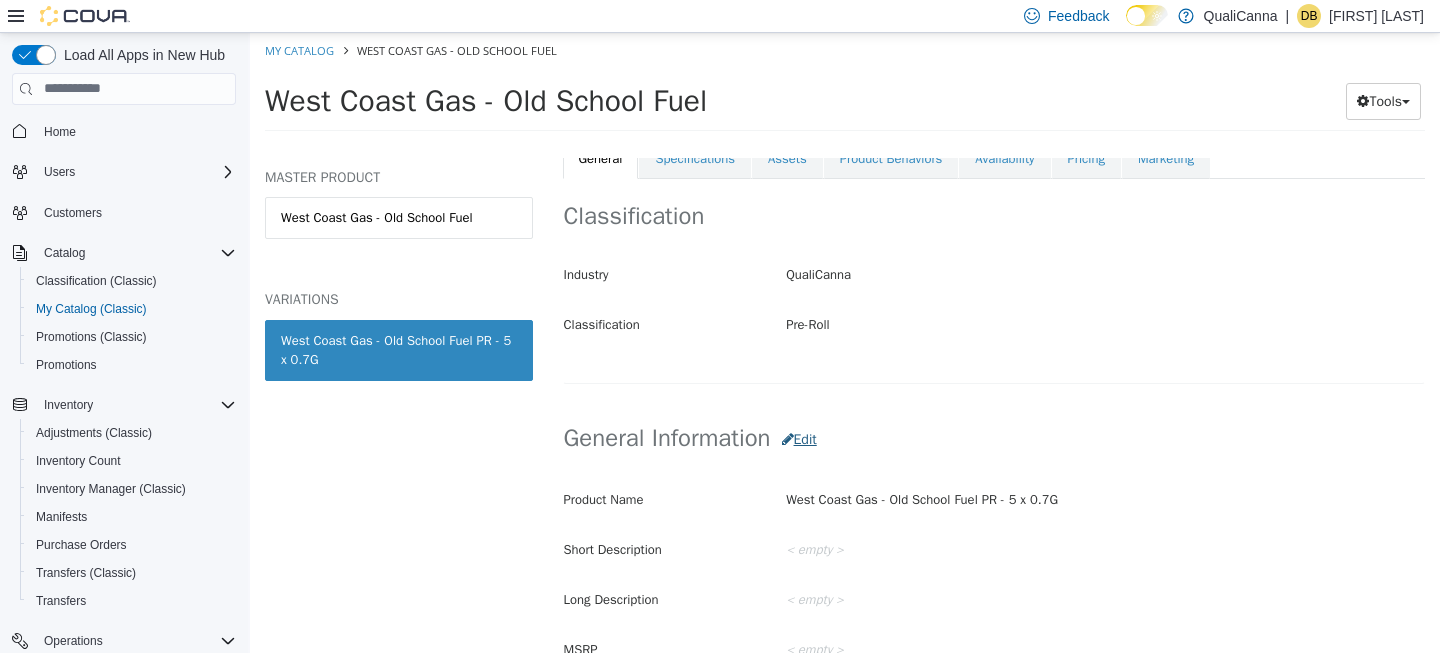 click on "Edit" at bounding box center [799, 438] 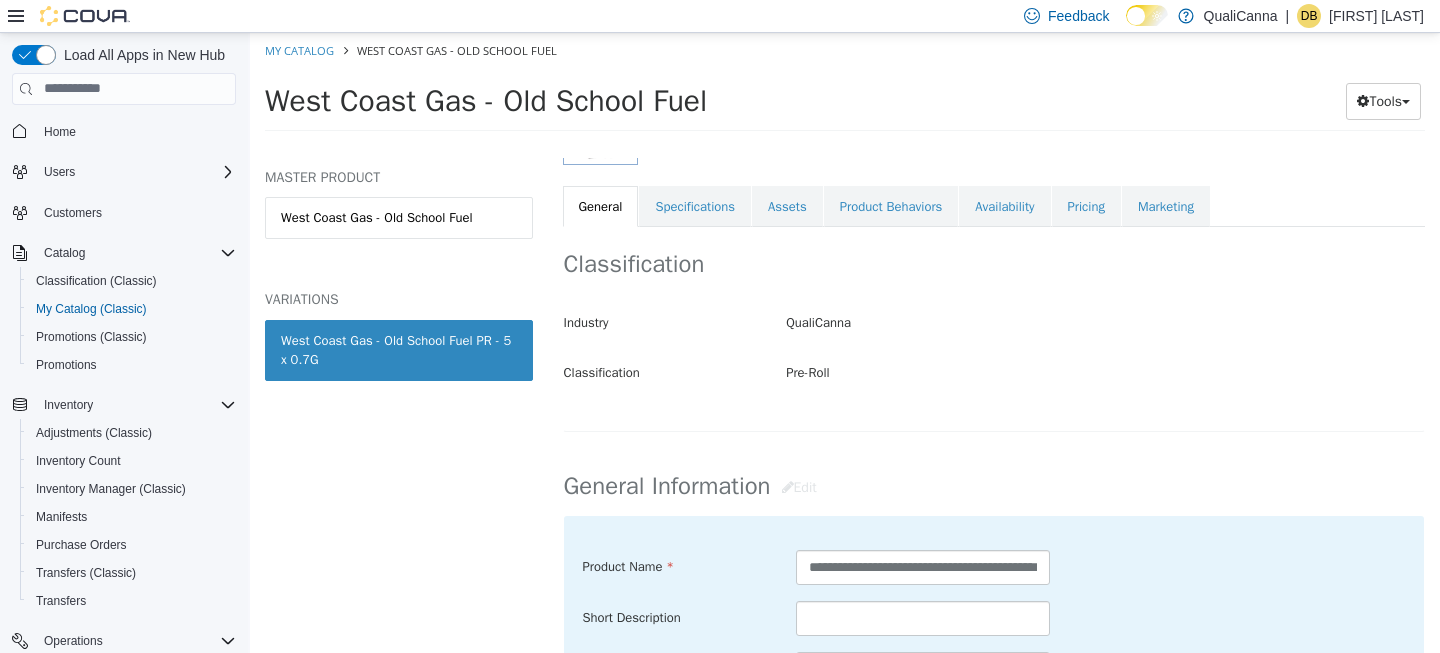 scroll, scrollTop: 333, scrollLeft: 0, axis: vertical 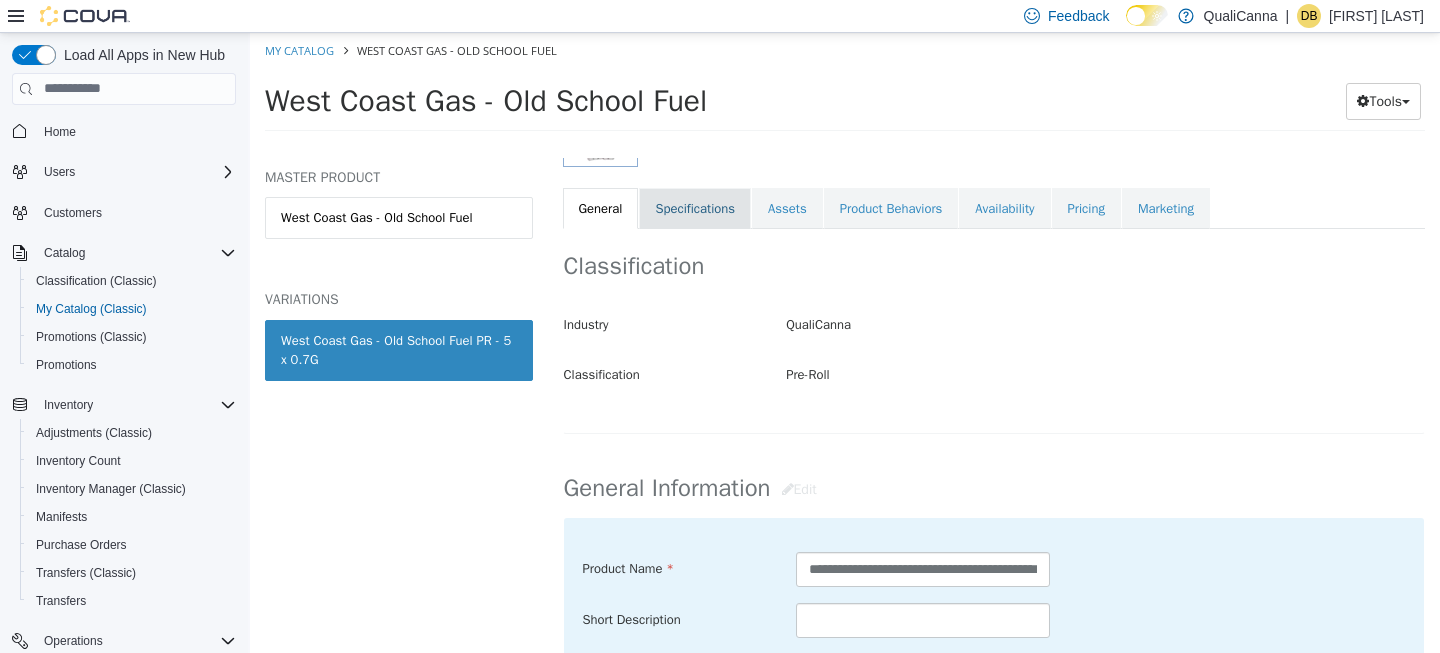 click on "Specifications" at bounding box center [695, 208] 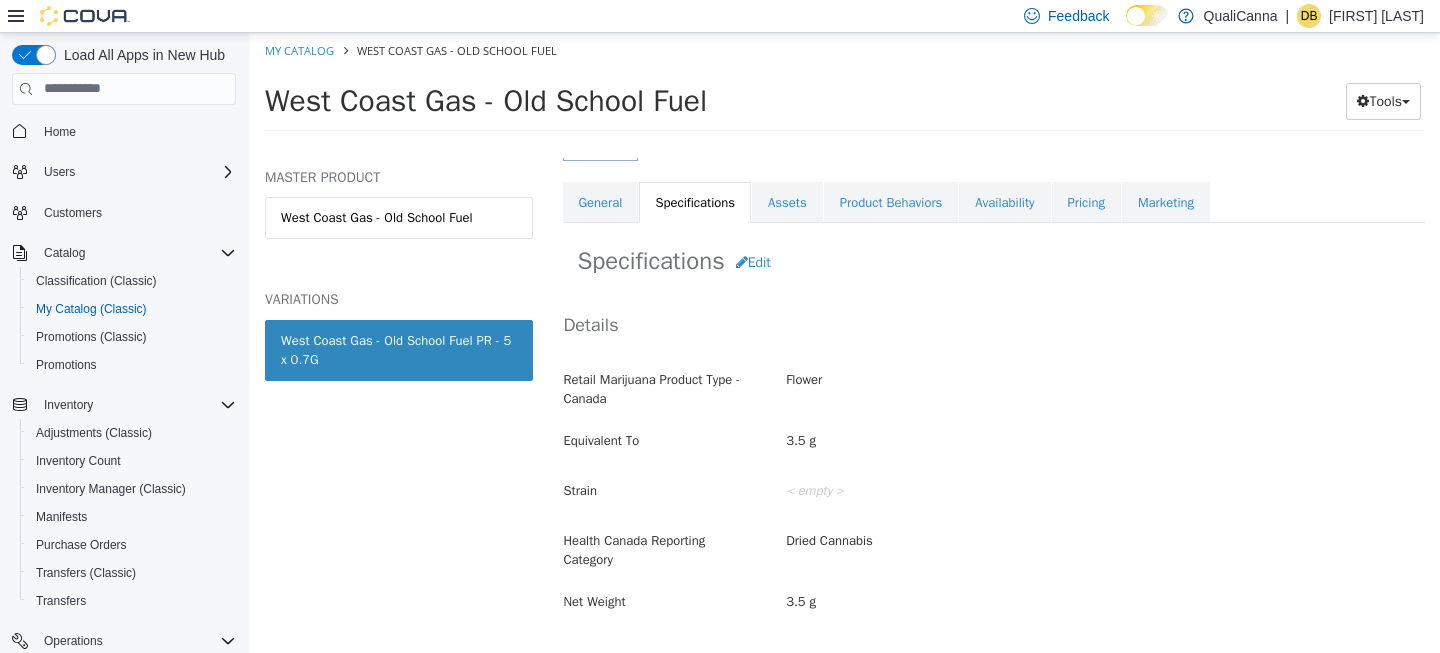 scroll, scrollTop: 338, scrollLeft: 0, axis: vertical 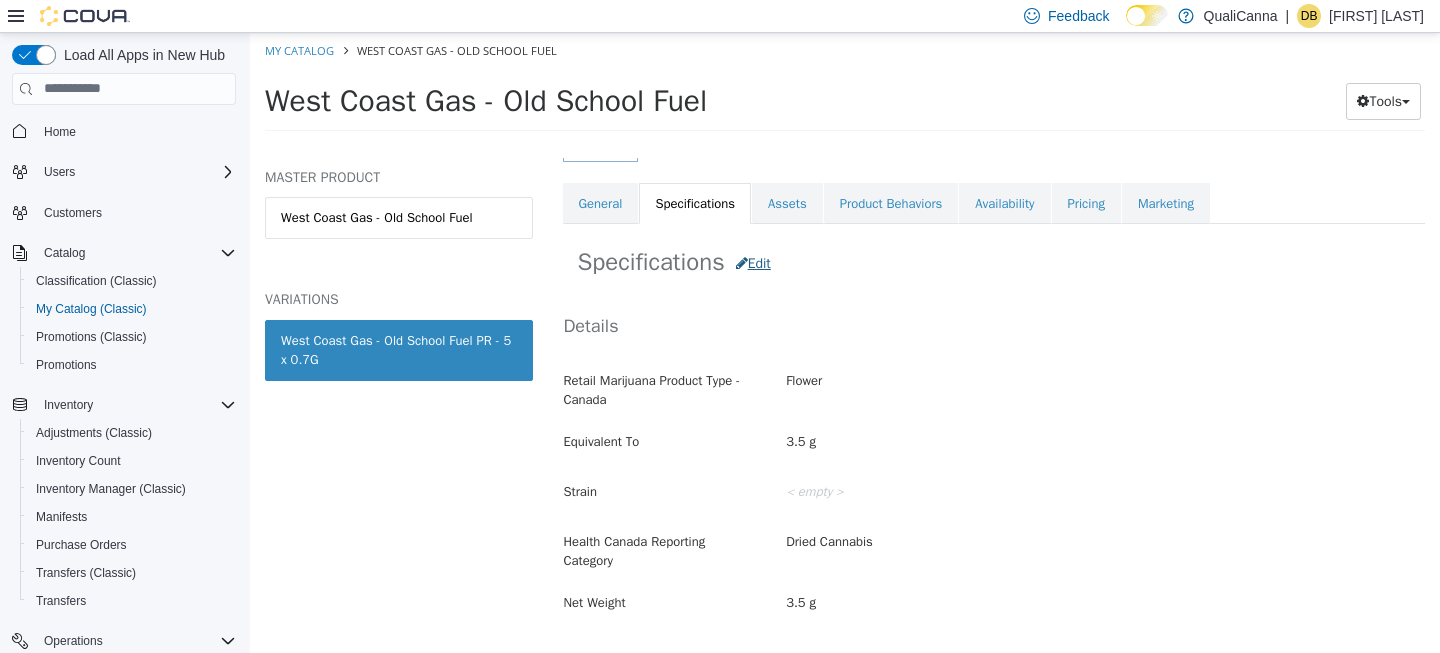 click on "Edit" at bounding box center (753, 262) 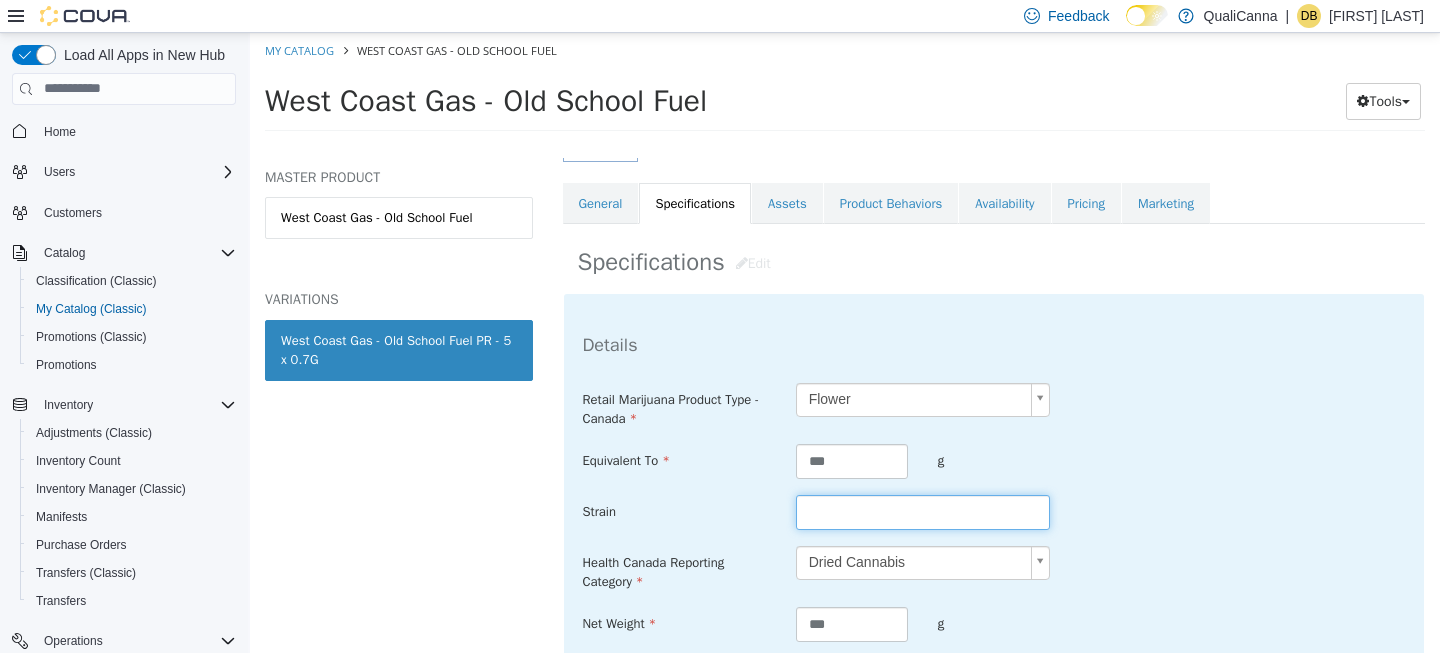 click at bounding box center [923, 511] 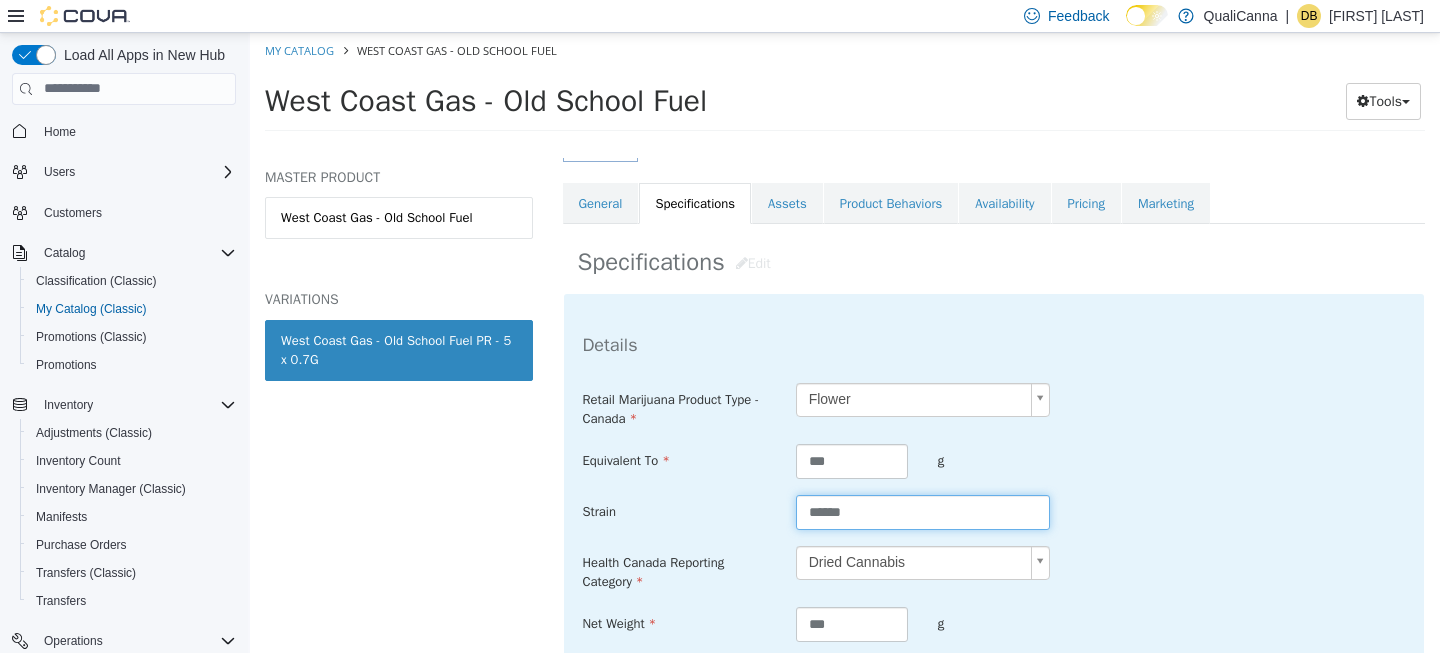 type on "******" 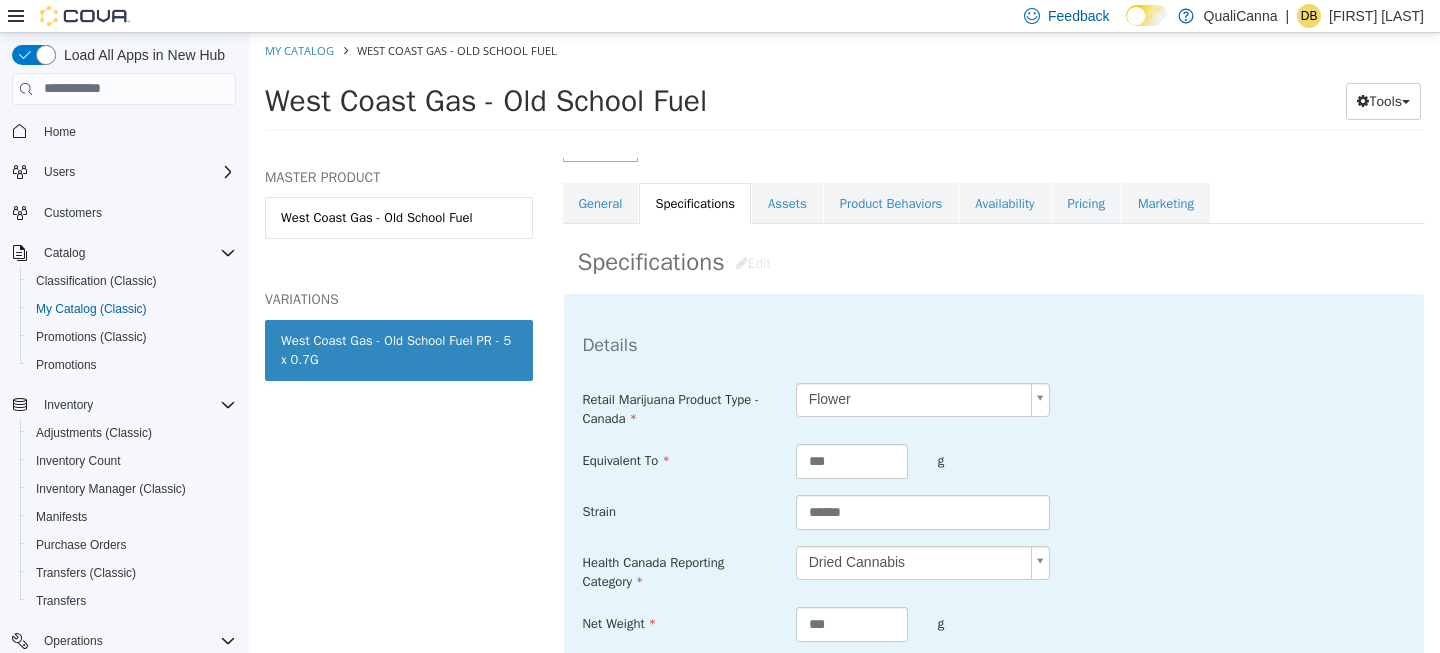 click on "Strain
******" at bounding box center (994, 512) 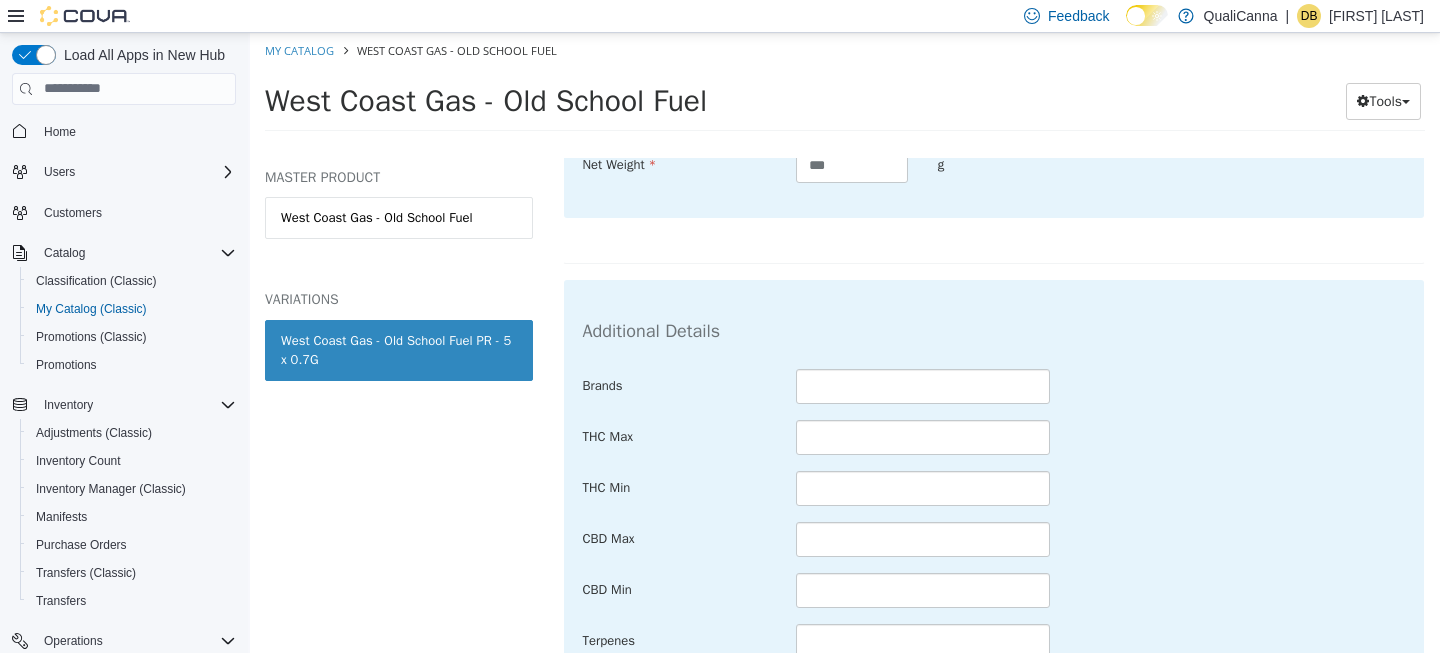 scroll, scrollTop: 925, scrollLeft: 0, axis: vertical 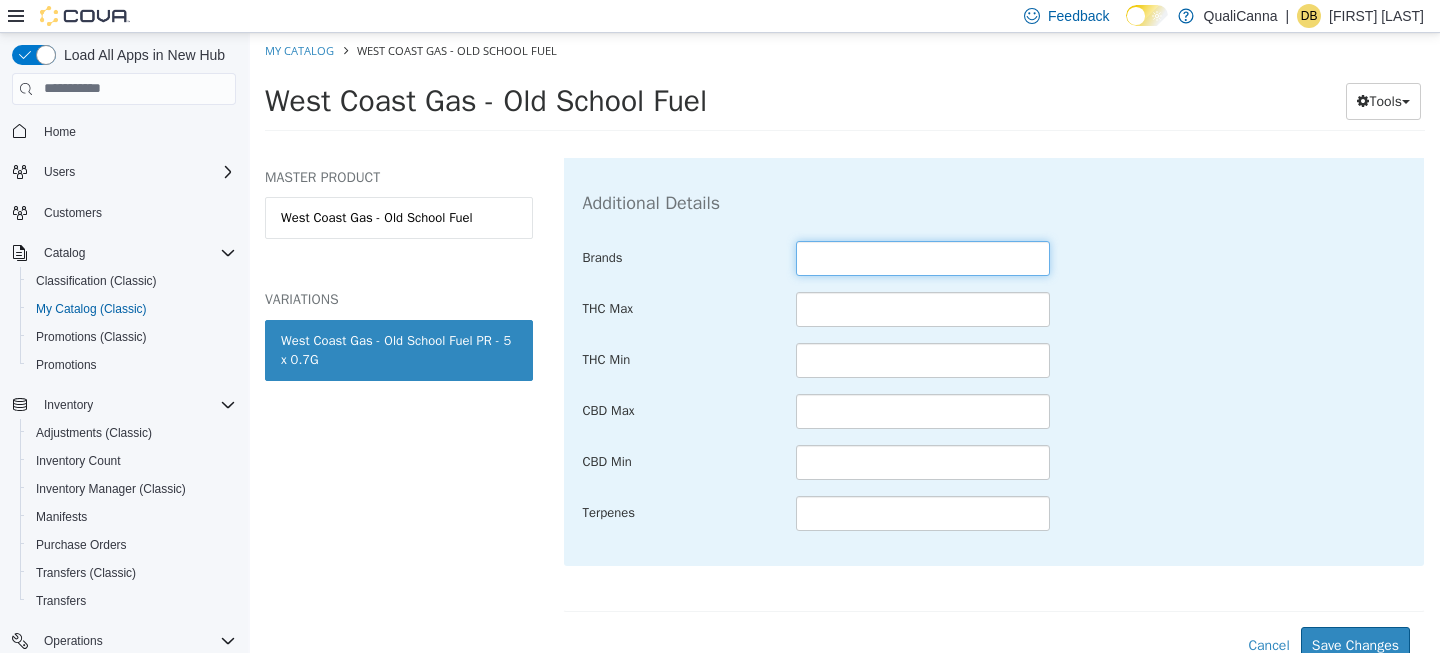 click at bounding box center (923, 257) 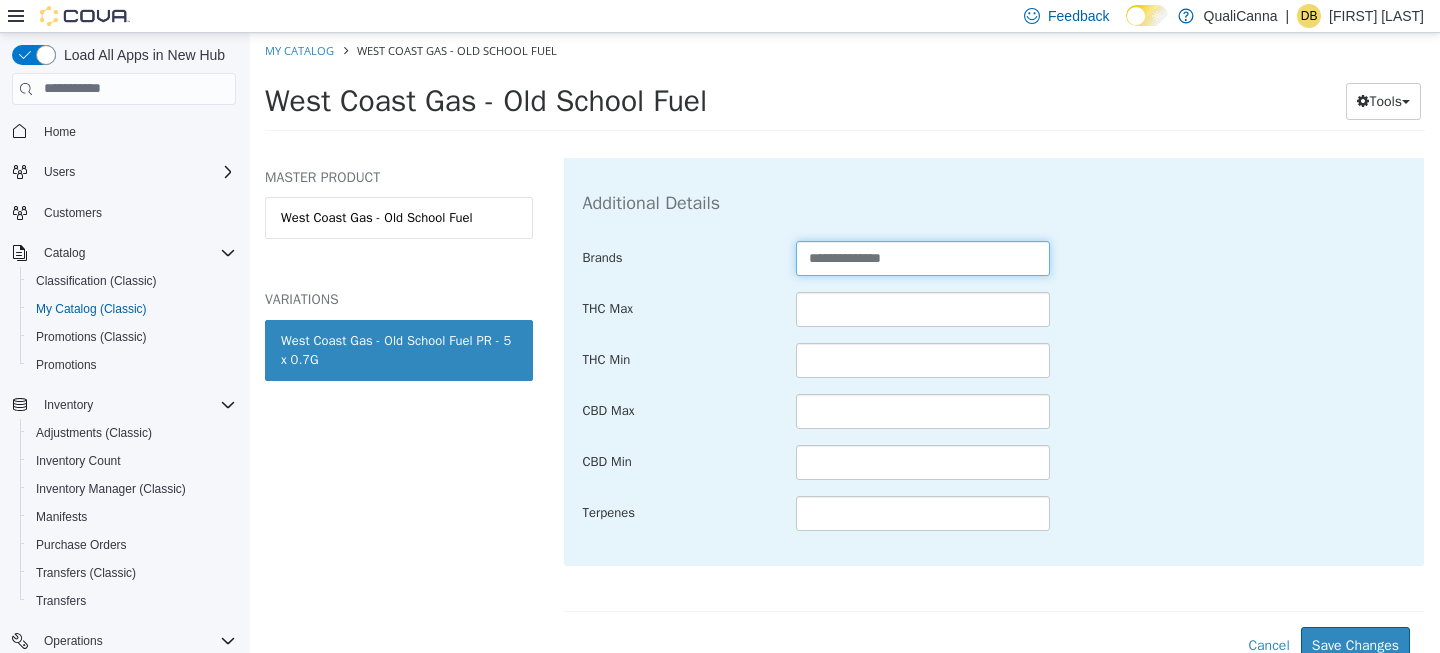type on "**********" 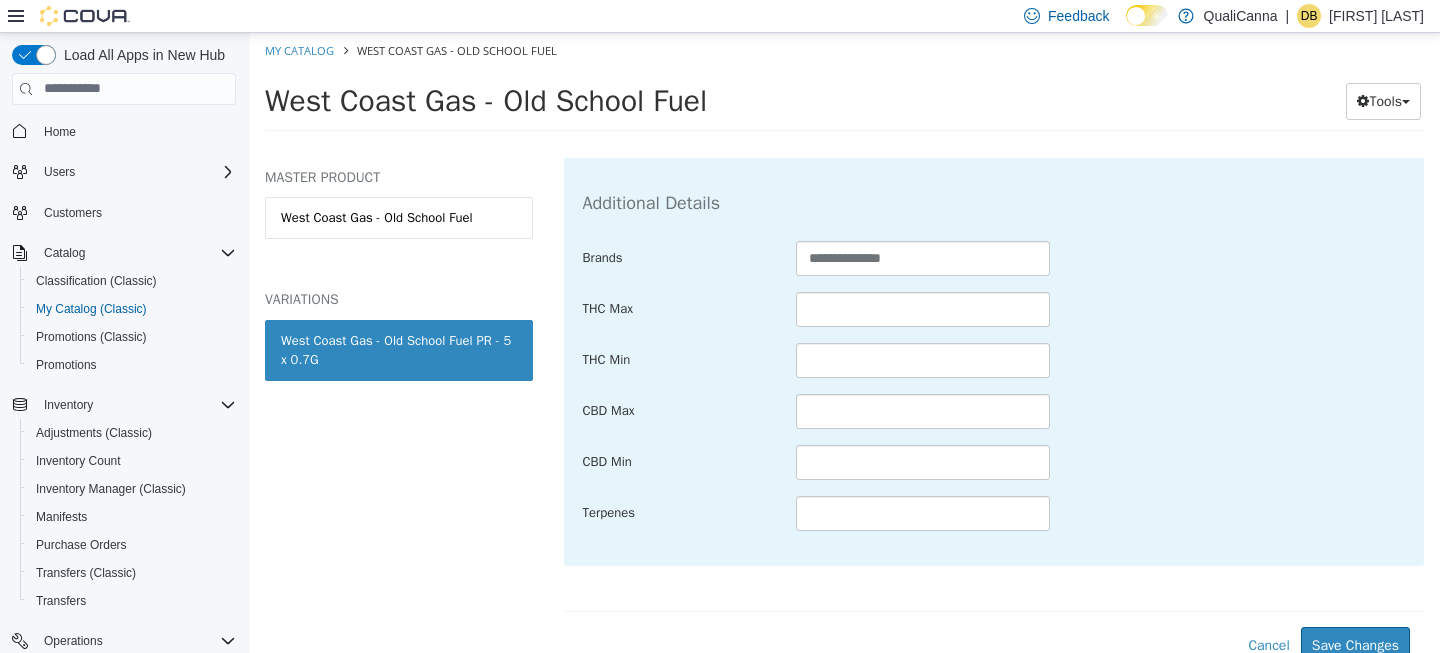 click on "THC Min" at bounding box center [994, 360] 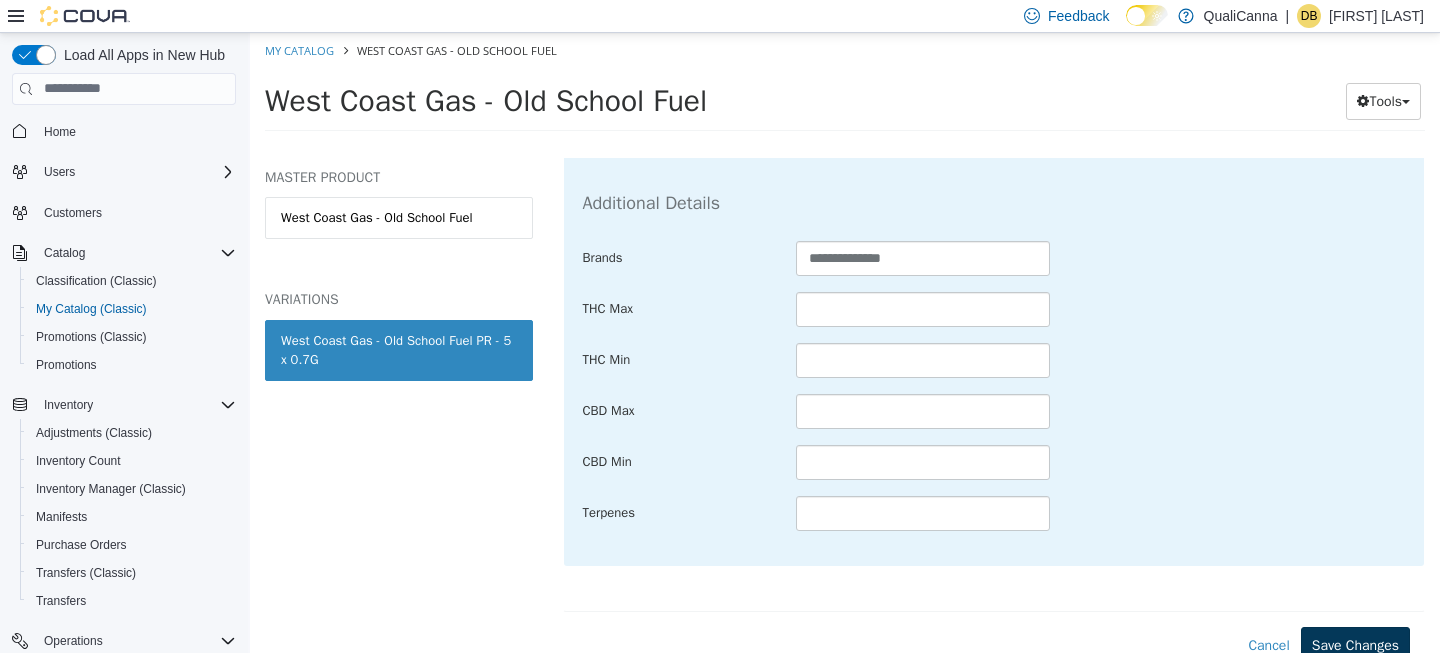click on "Save Changes" at bounding box center (1355, 644) 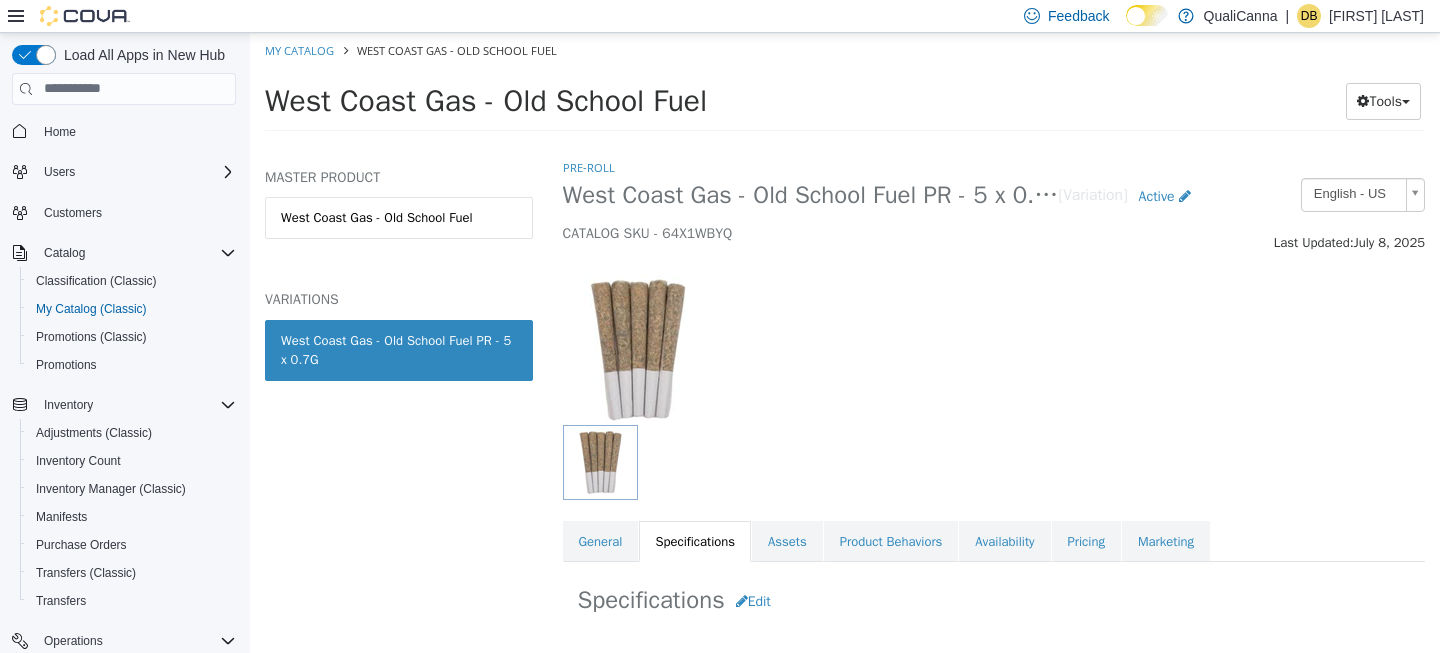 scroll, scrollTop: 0, scrollLeft: 0, axis: both 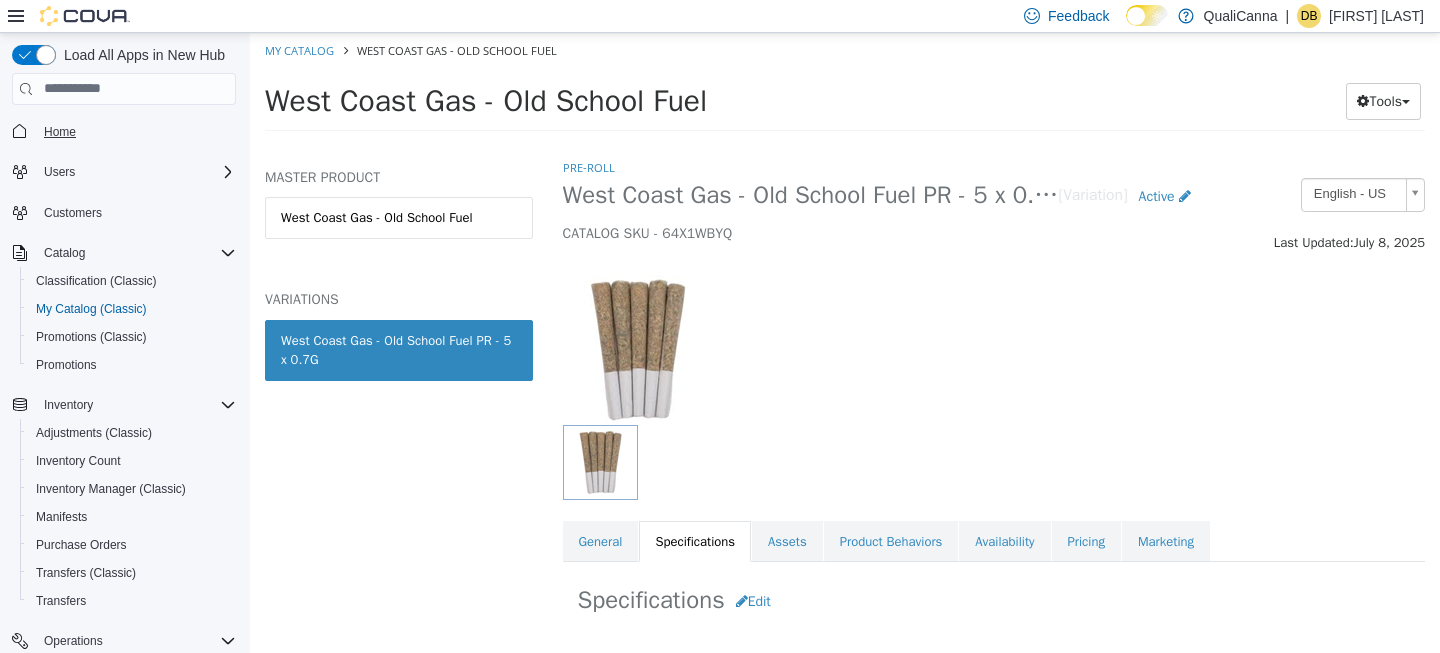 click on "Home" at bounding box center [60, 132] 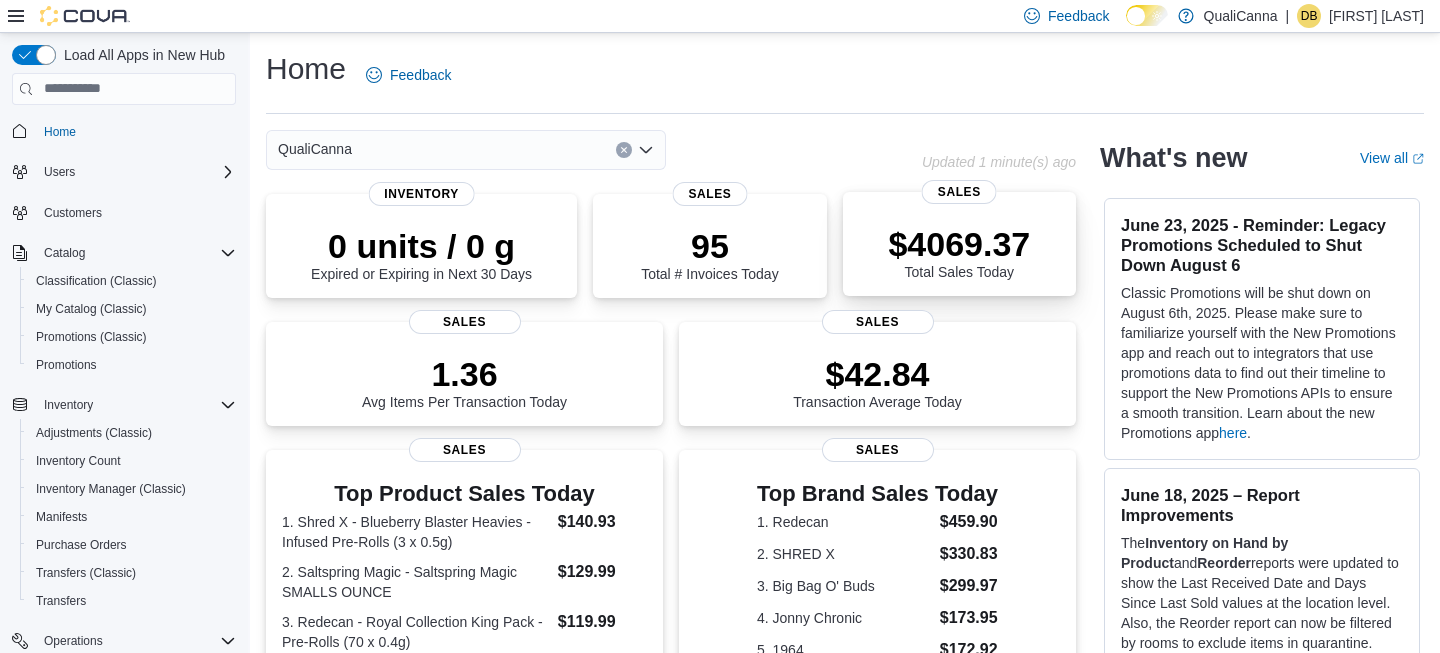 click on "$4069.37" at bounding box center [959, 244] 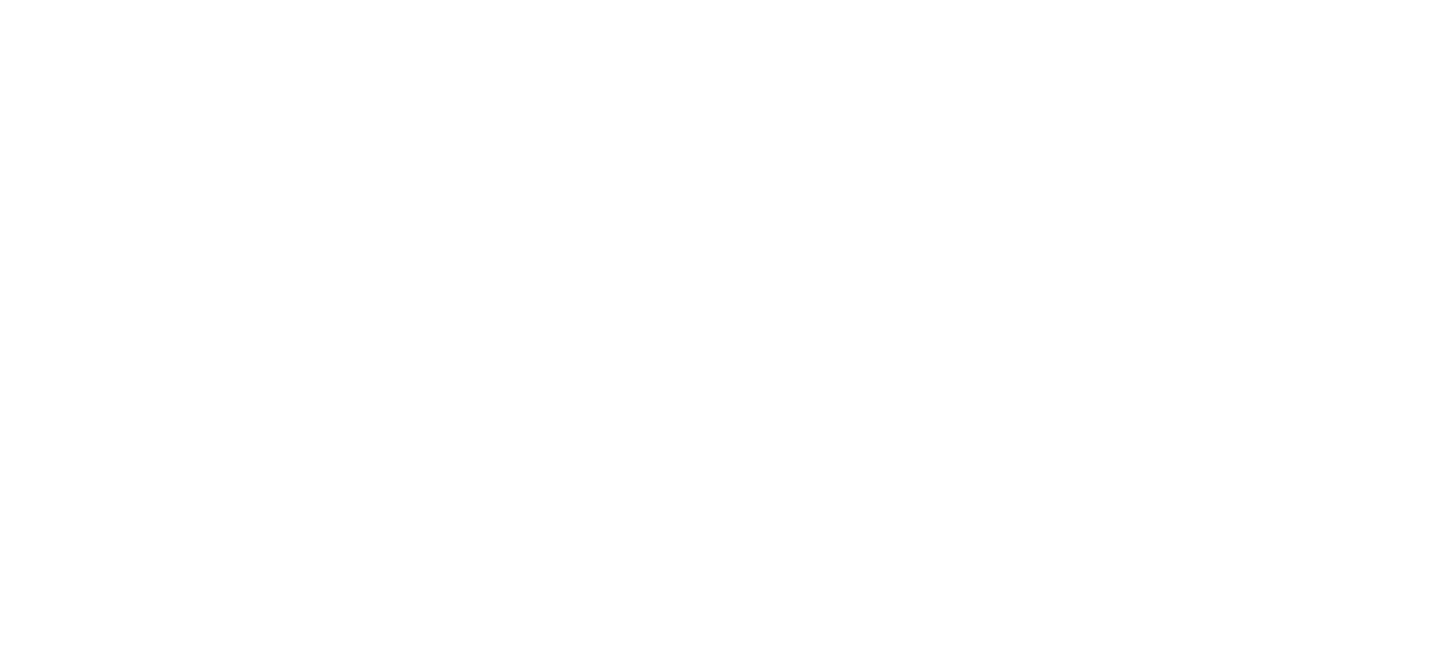 scroll, scrollTop: 0, scrollLeft: 0, axis: both 